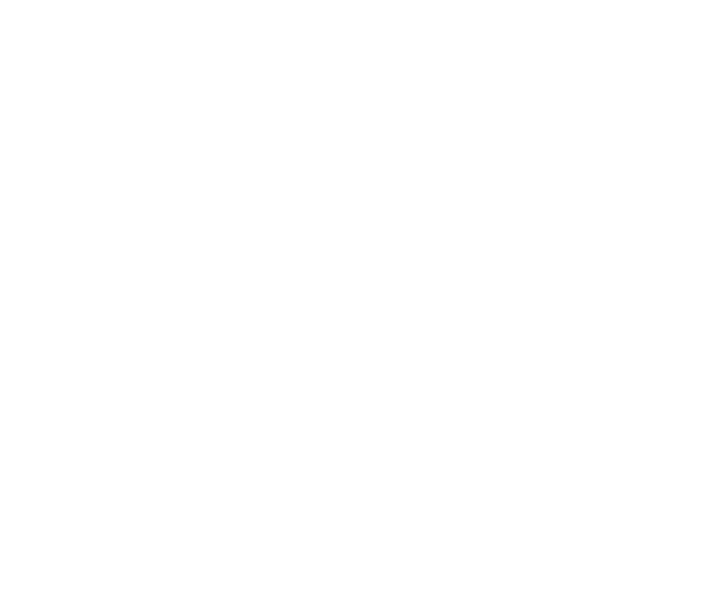 scroll, scrollTop: 0, scrollLeft: 0, axis: both 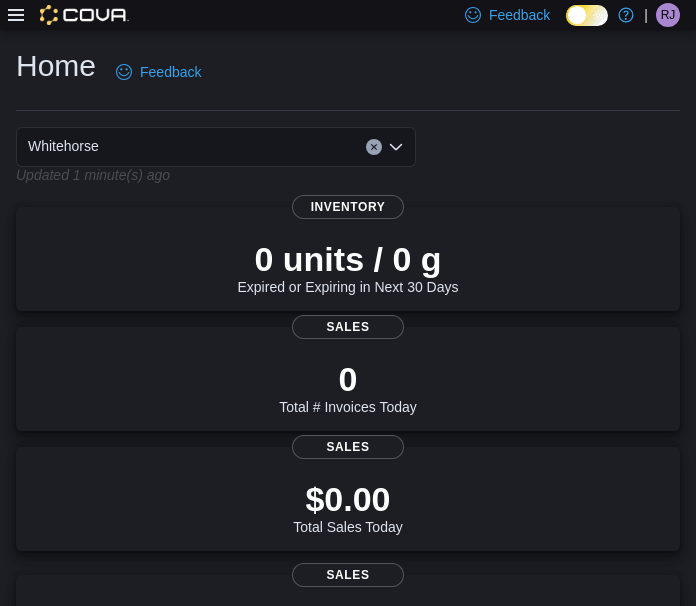 click 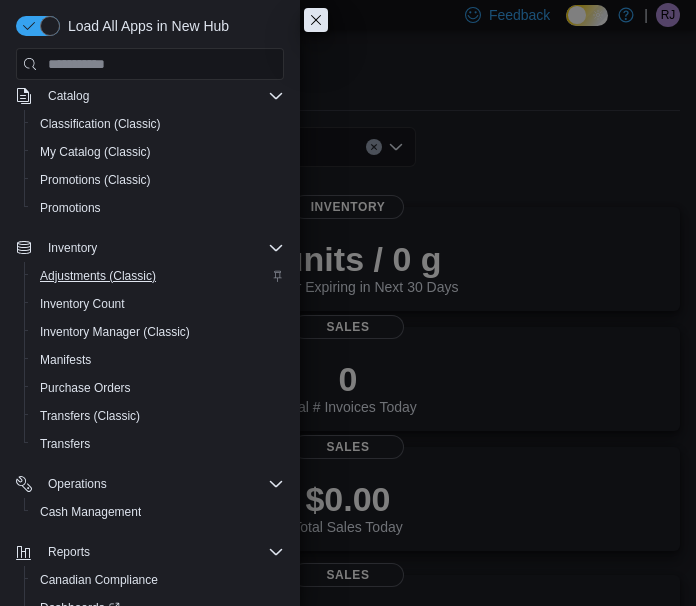 scroll, scrollTop: 178, scrollLeft: 0, axis: vertical 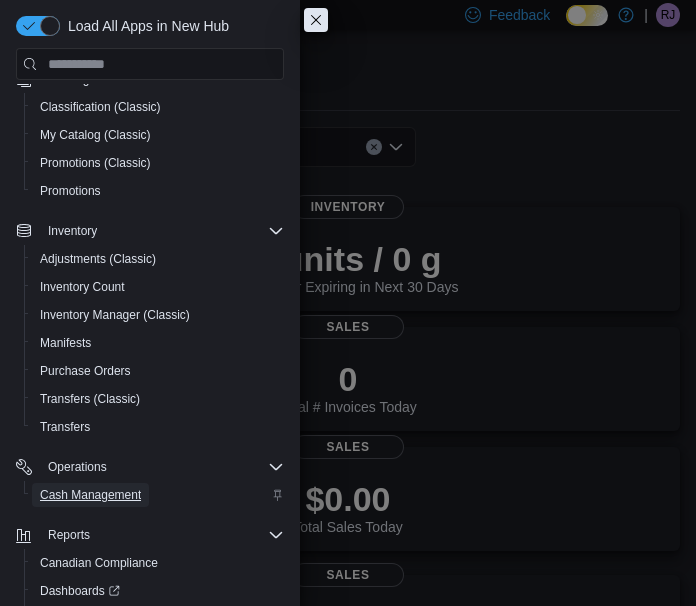 click on "Cash Management" at bounding box center [90, 495] 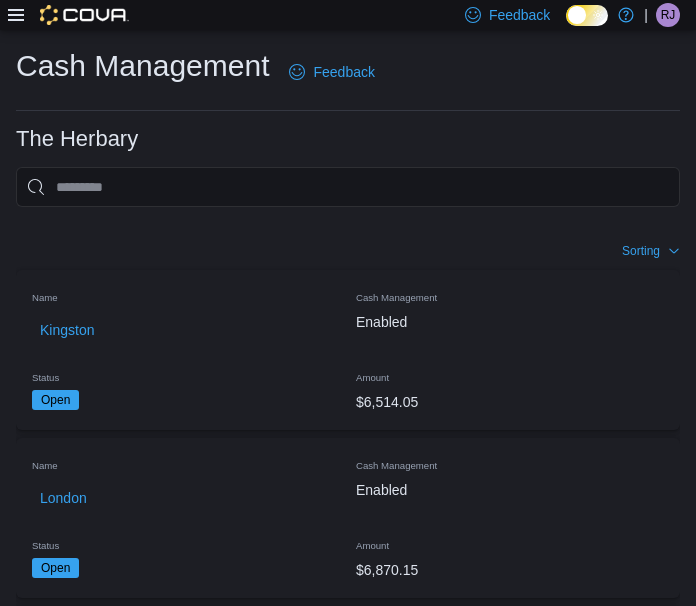 scroll, scrollTop: 535, scrollLeft: 0, axis: vertical 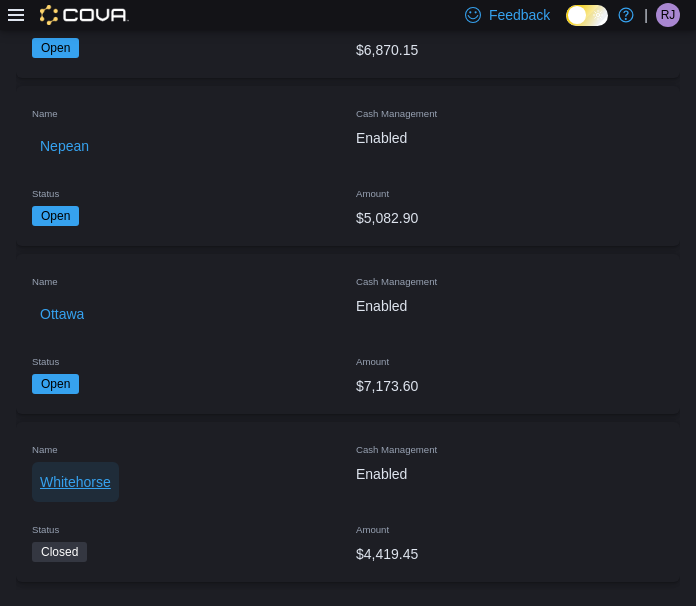 click on "Whitehorse" at bounding box center [75, 482] 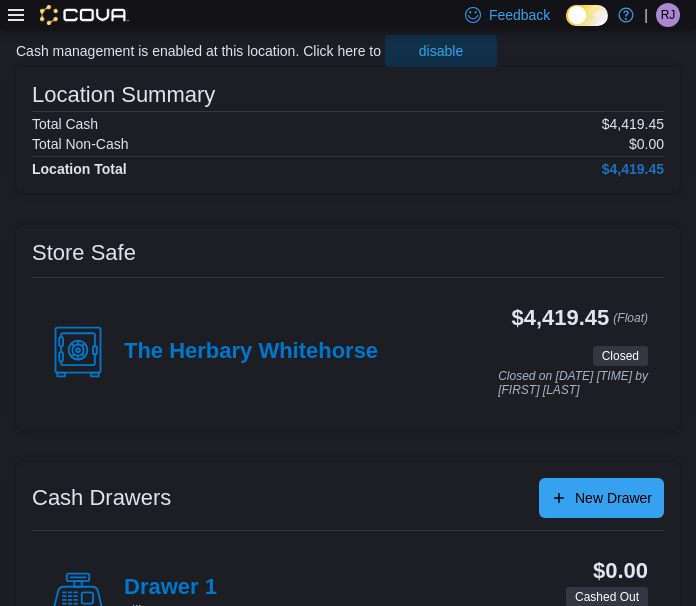scroll, scrollTop: 0, scrollLeft: 0, axis: both 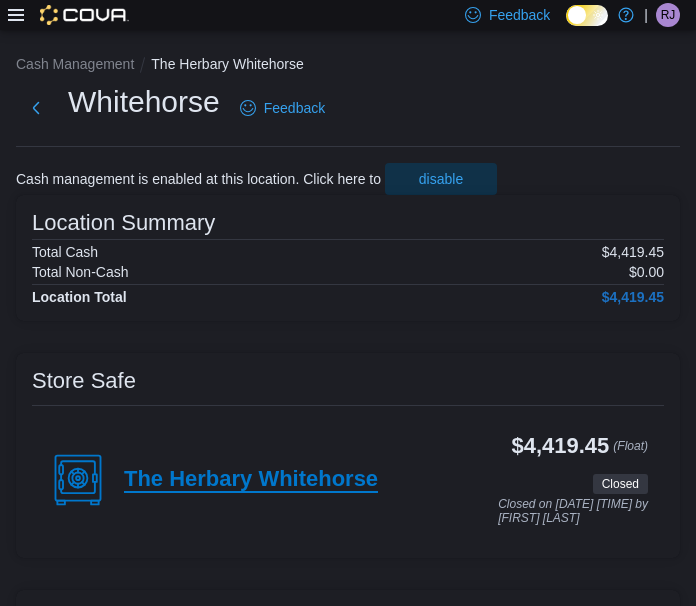 click on "The Herbary Whitehorse" at bounding box center [251, 480] 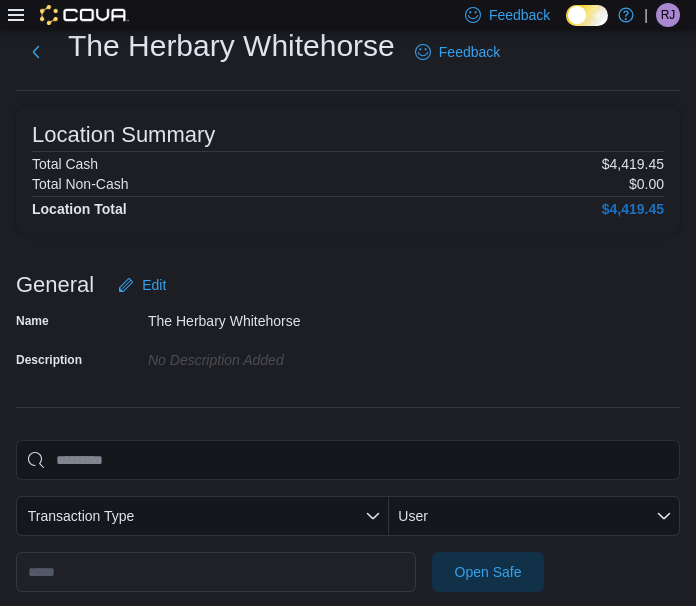 scroll, scrollTop: 144, scrollLeft: 0, axis: vertical 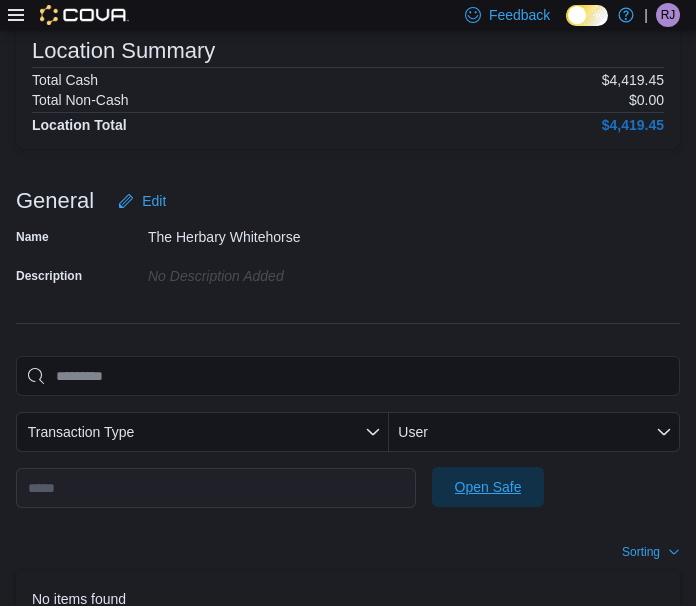 click on "Open Safe" at bounding box center (488, 487) 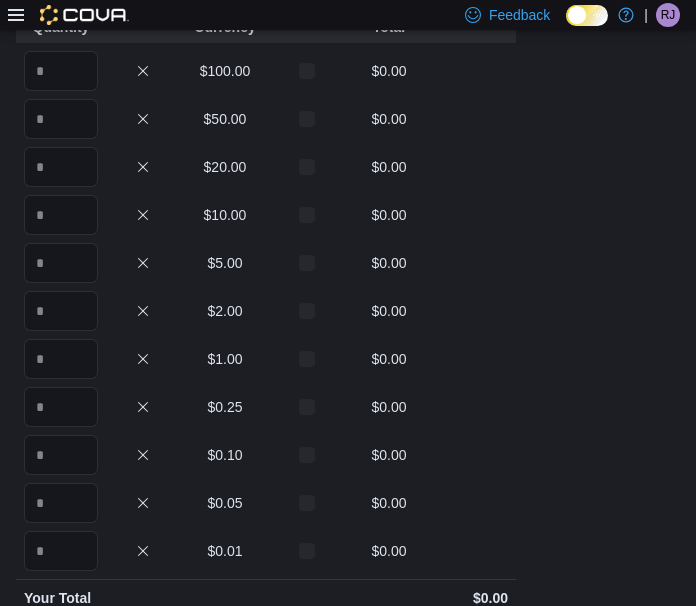 scroll, scrollTop: 23, scrollLeft: 0, axis: vertical 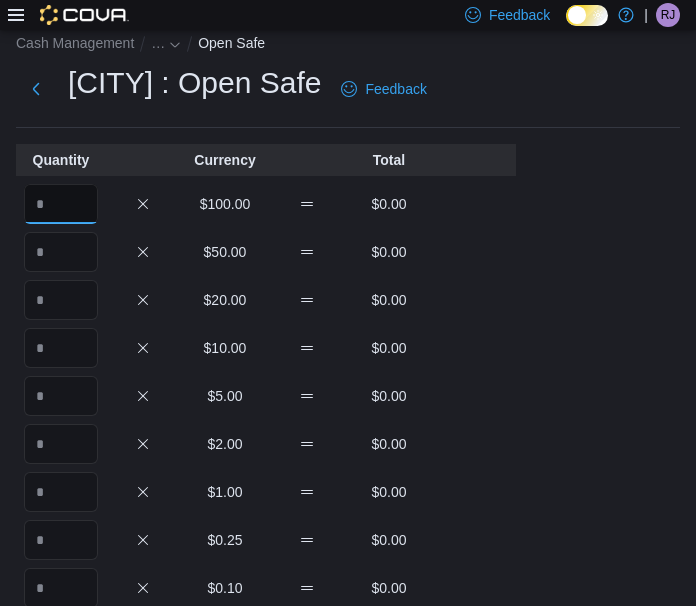 click at bounding box center [61, 204] 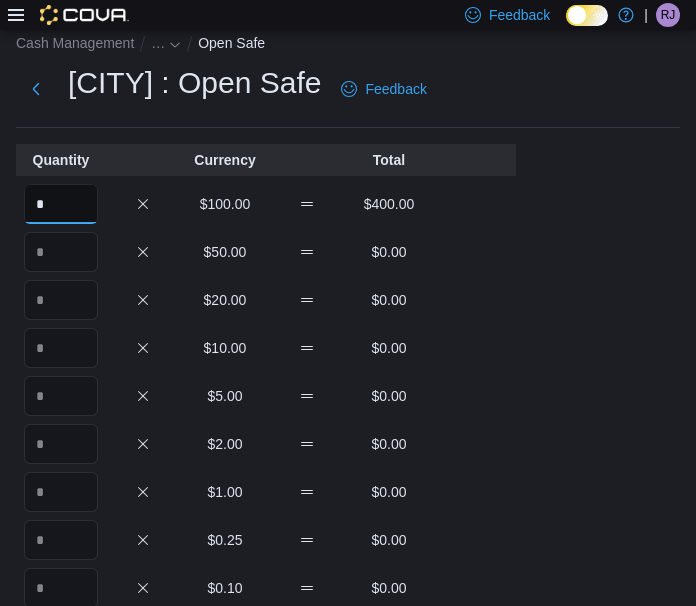 type on "*" 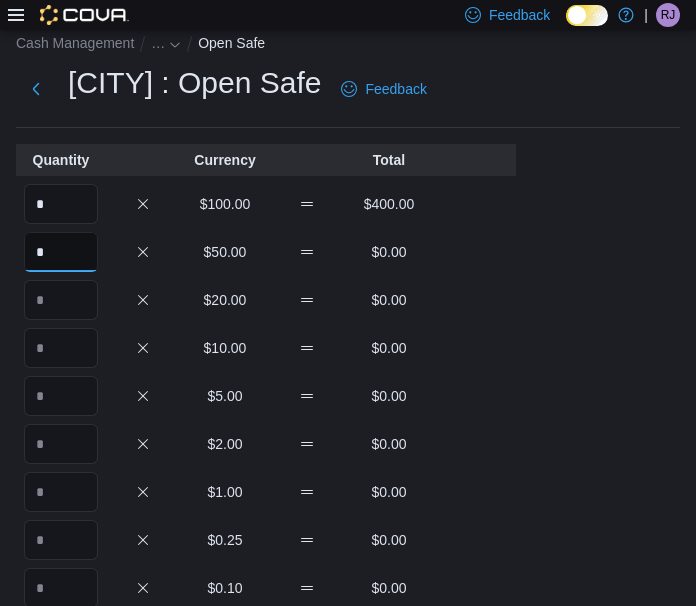 click on "*" at bounding box center [61, 252] 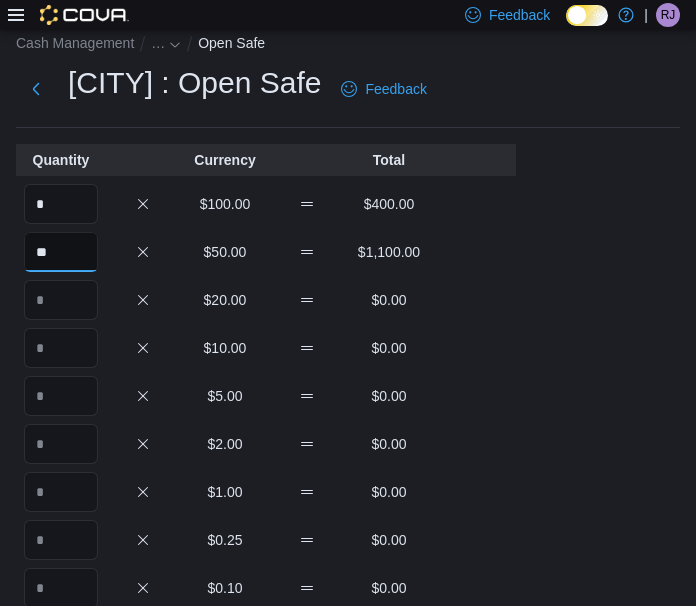 type on "**" 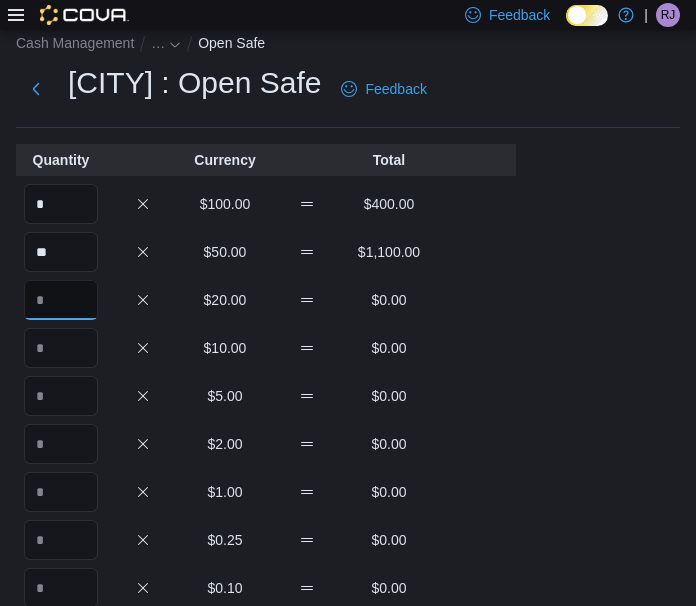 click at bounding box center [61, 300] 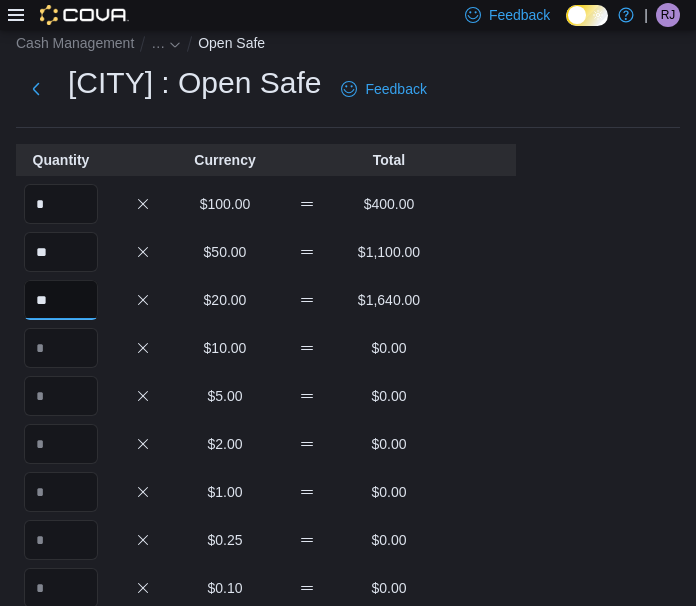 type on "**" 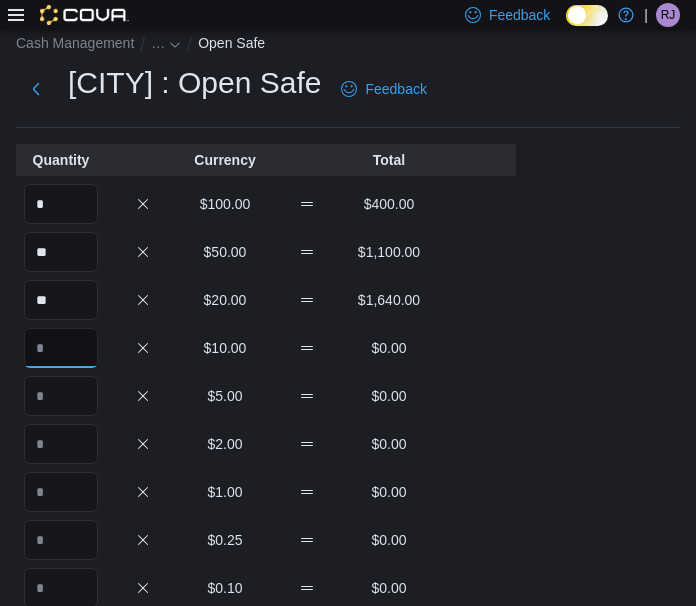 click at bounding box center (61, 348) 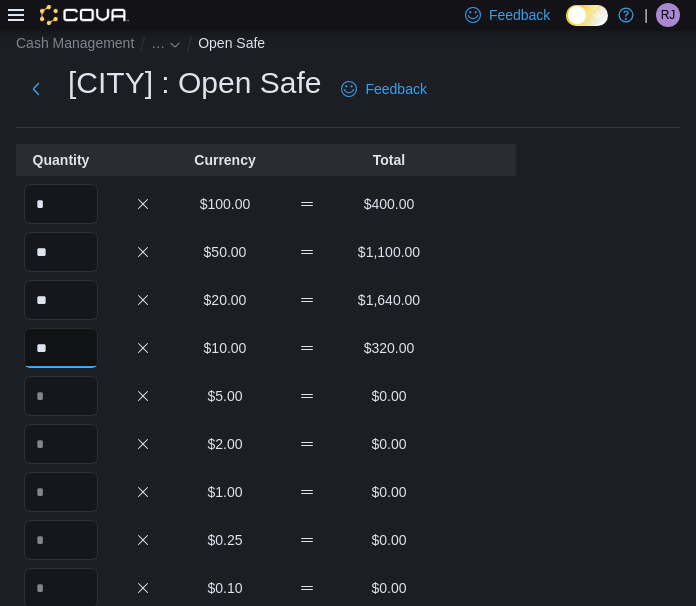 type on "**" 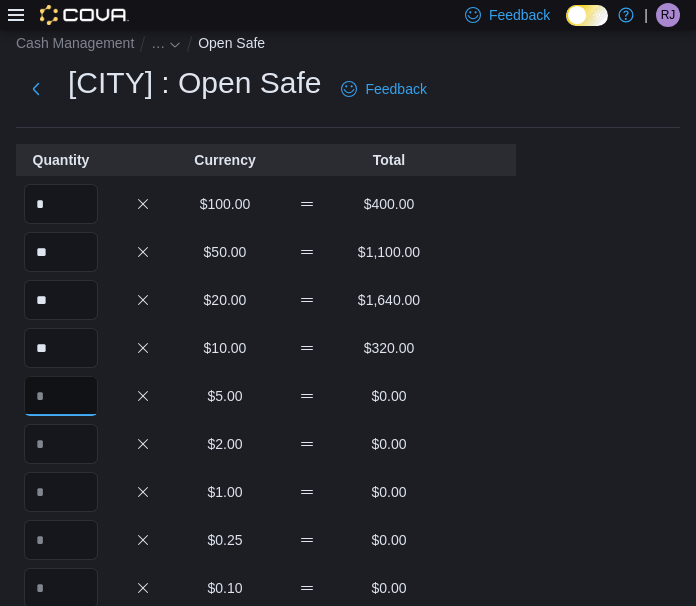 click at bounding box center (61, 396) 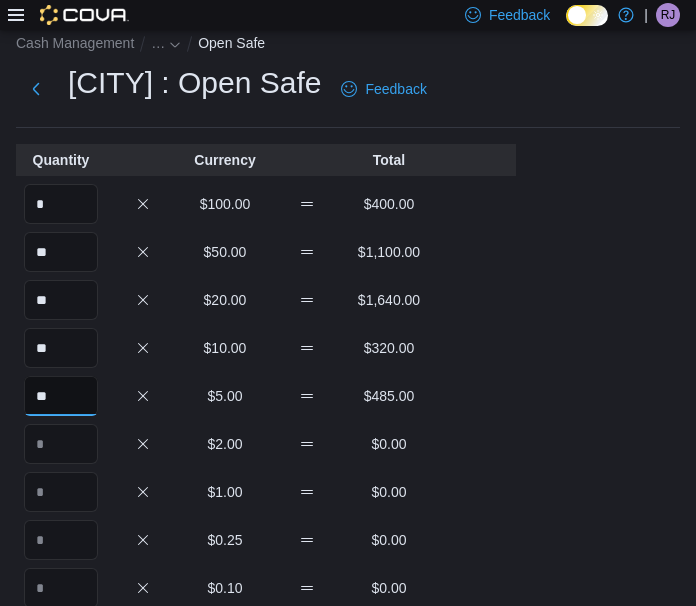type on "**" 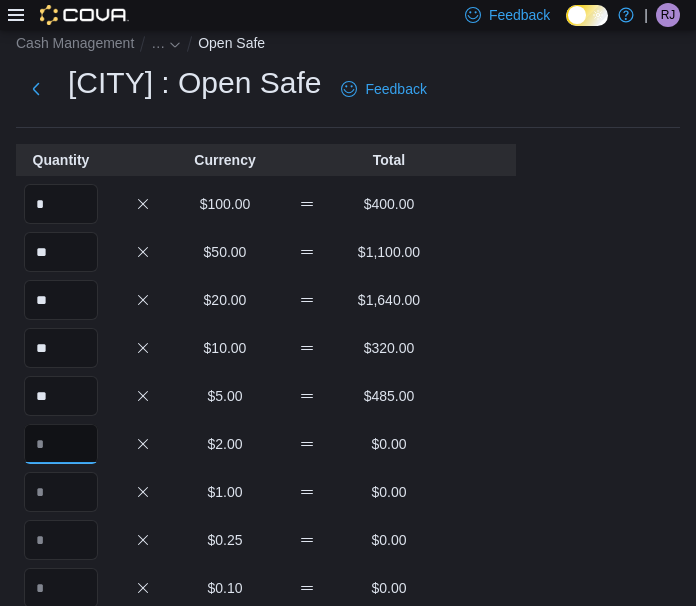 click at bounding box center [61, 444] 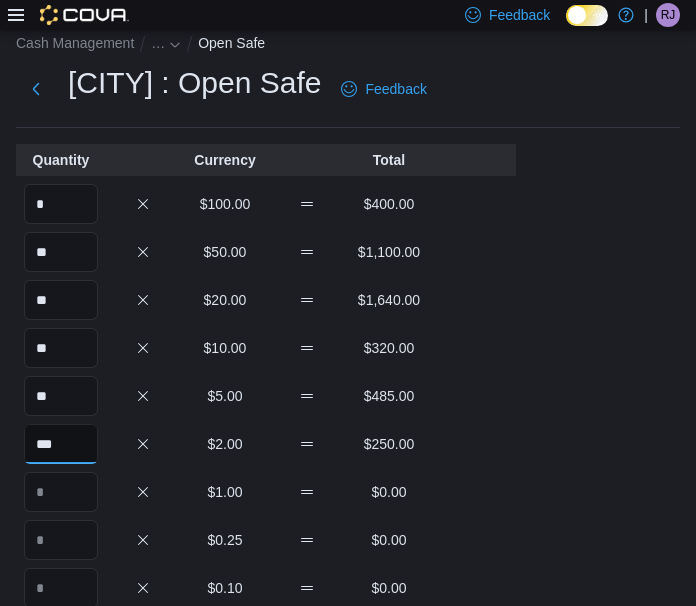type on "***" 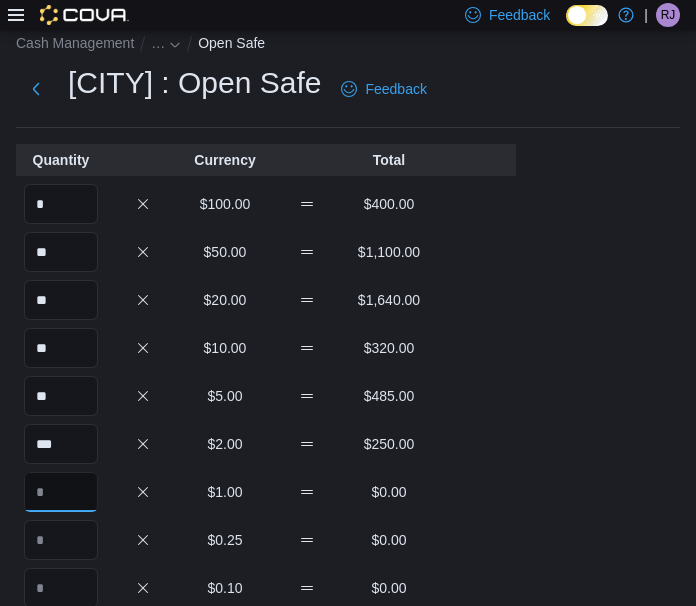 click at bounding box center [61, 492] 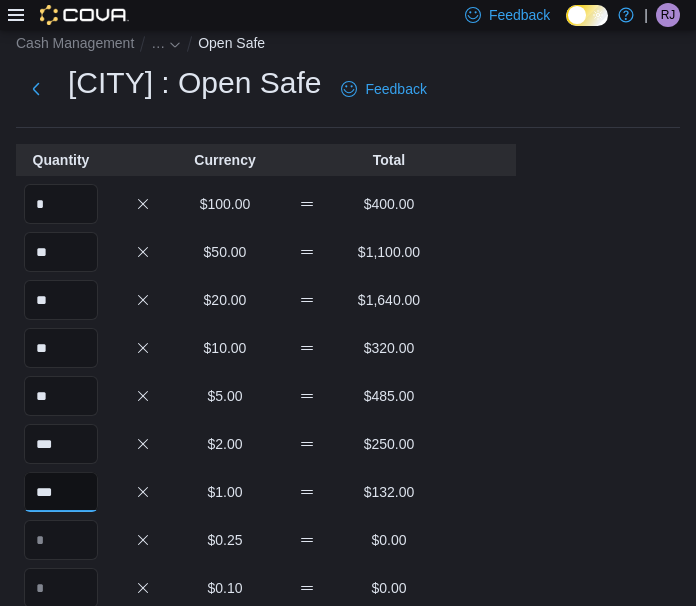 scroll, scrollTop: 59, scrollLeft: 0, axis: vertical 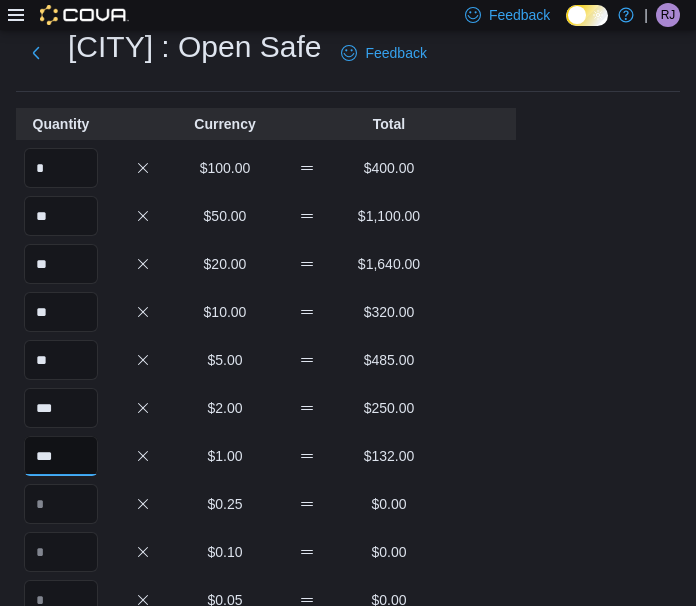 type on "***" 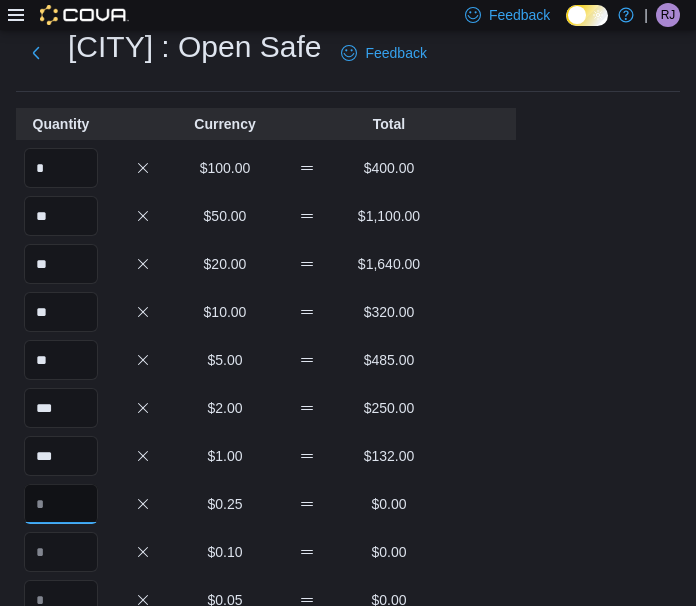 click at bounding box center (61, 504) 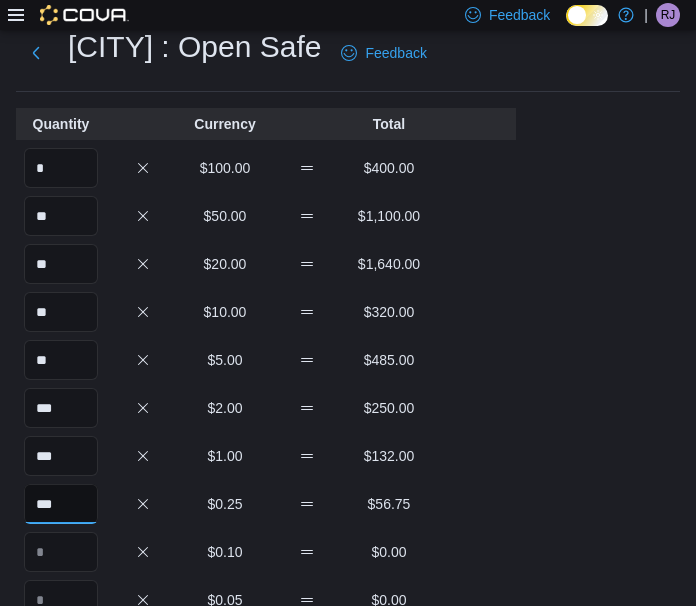 type on "***" 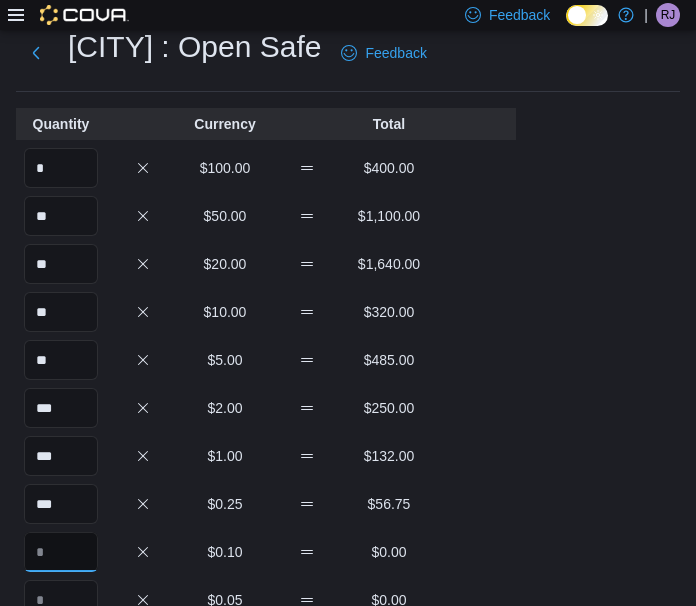 click at bounding box center (61, 552) 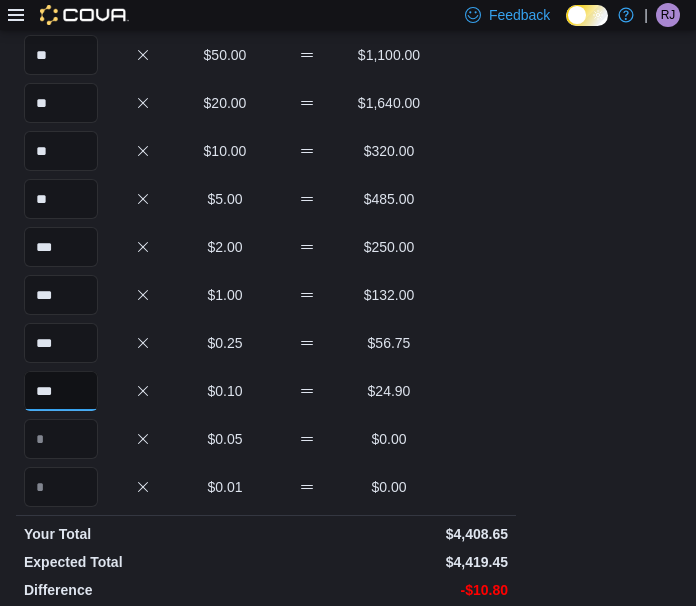 scroll, scrollTop: 222, scrollLeft: 0, axis: vertical 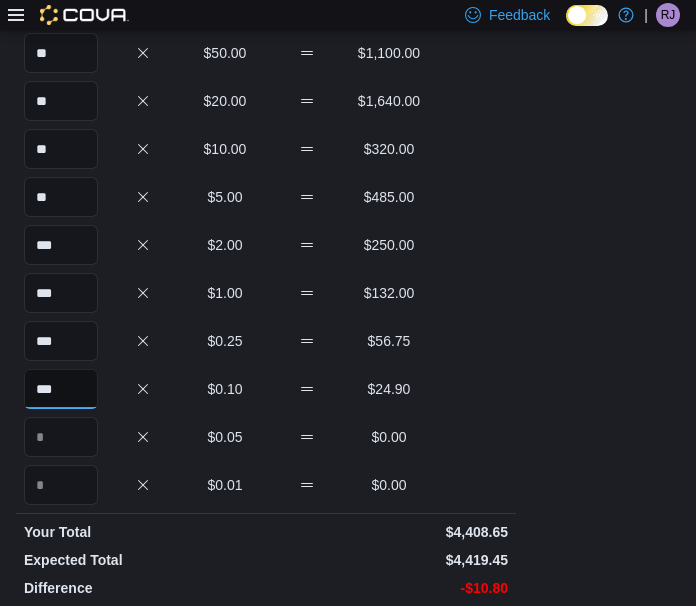 type on "***" 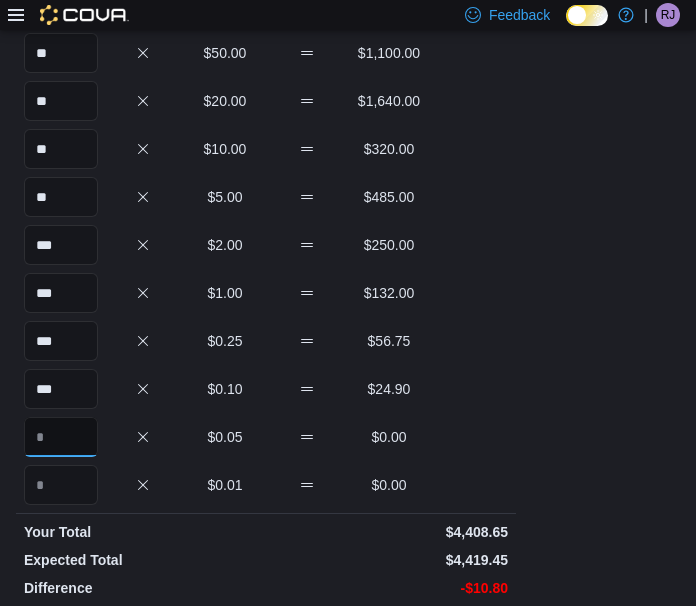 click at bounding box center [61, 437] 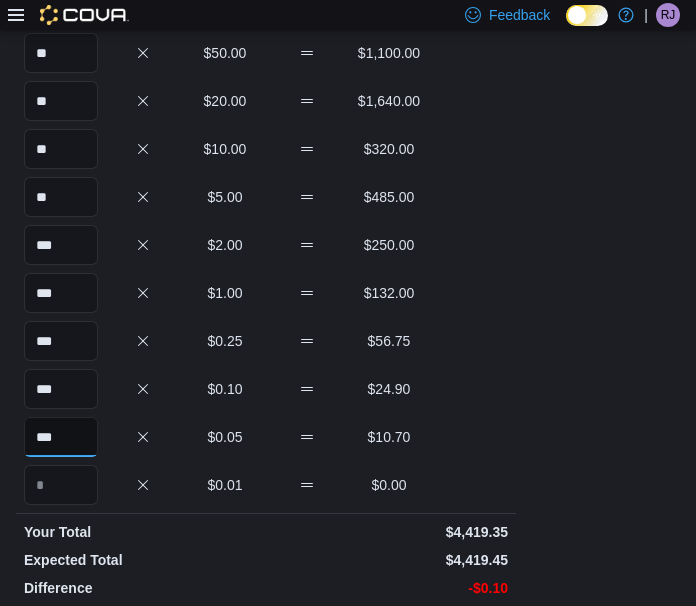 click on "***" at bounding box center (61, 437) 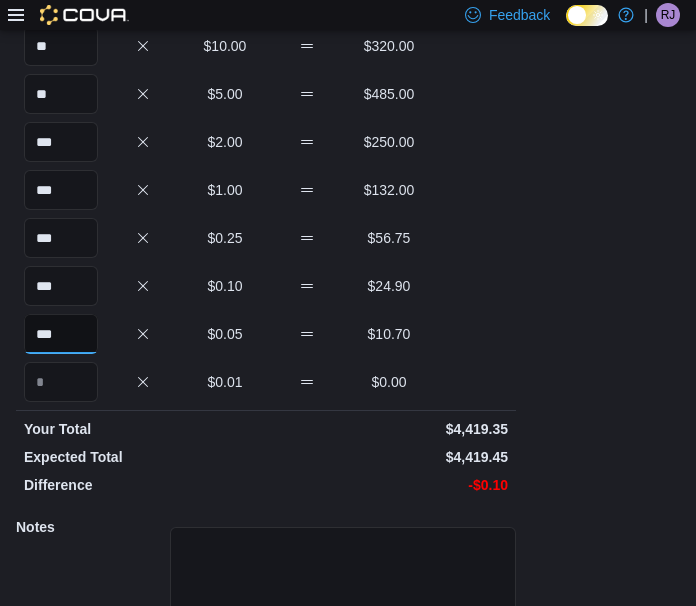 scroll, scrollTop: 471, scrollLeft: 0, axis: vertical 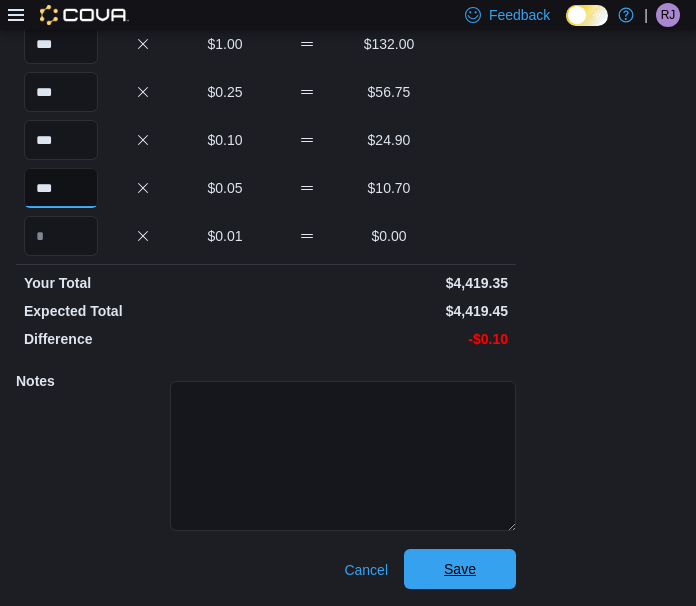 type on "***" 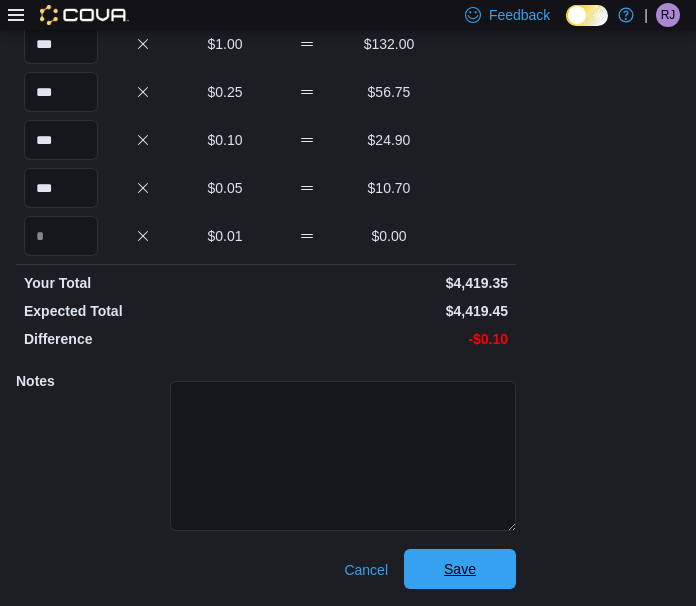 click on "Save" at bounding box center (460, 569) 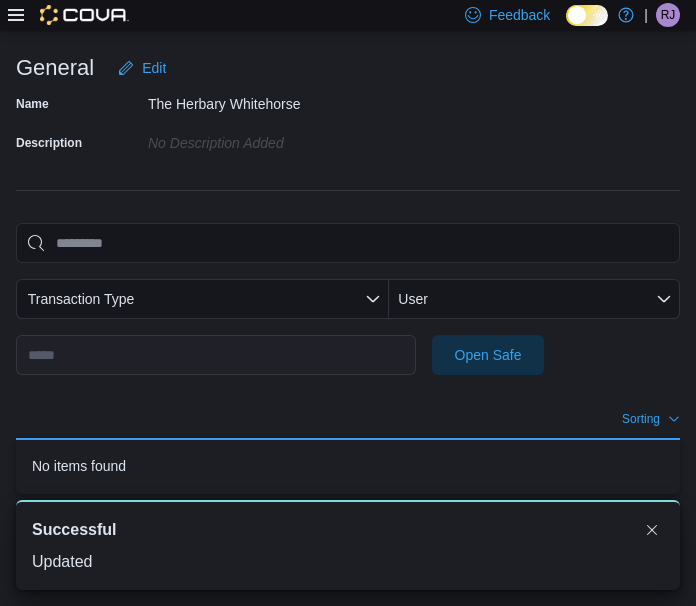 scroll, scrollTop: 276, scrollLeft: 0, axis: vertical 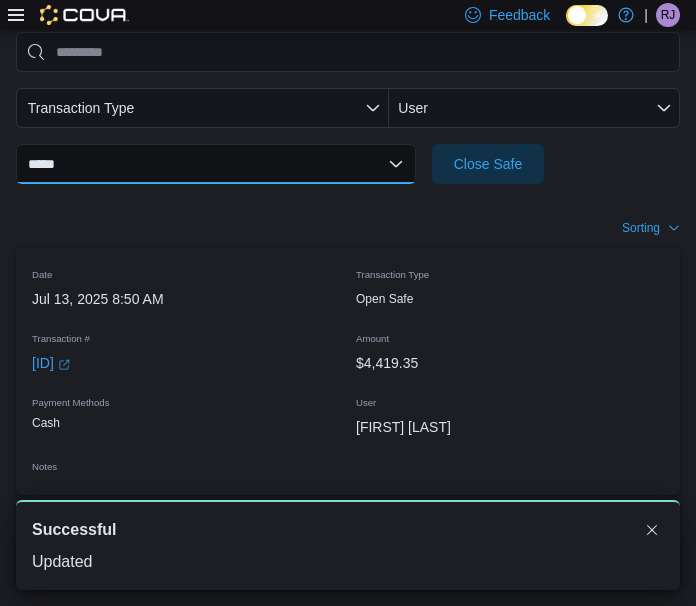 click on "**********" at bounding box center [216, 164] 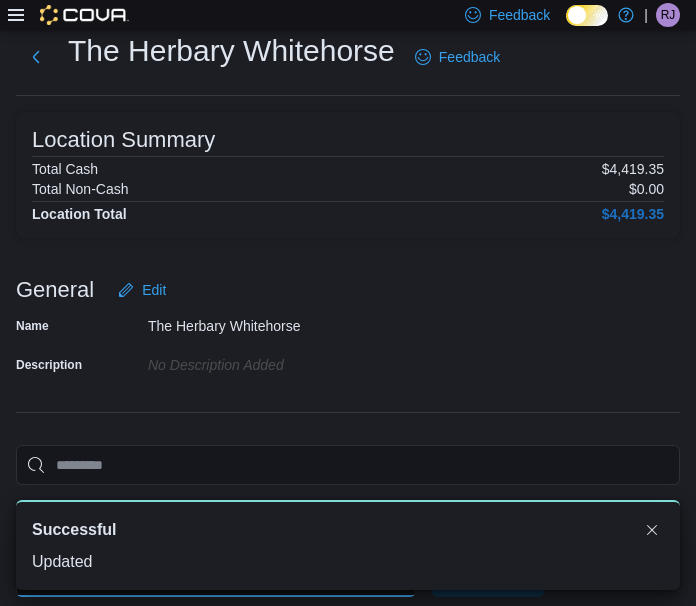 scroll, scrollTop: 0, scrollLeft: 0, axis: both 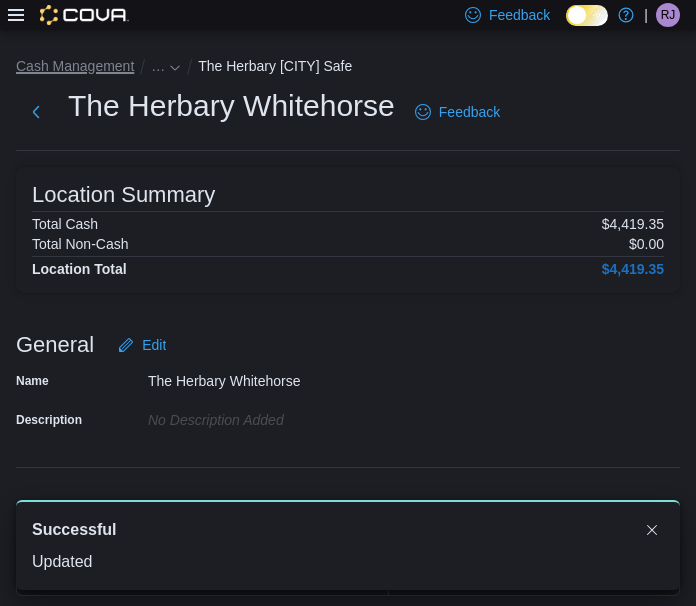 click on "Cash Management" at bounding box center [75, 66] 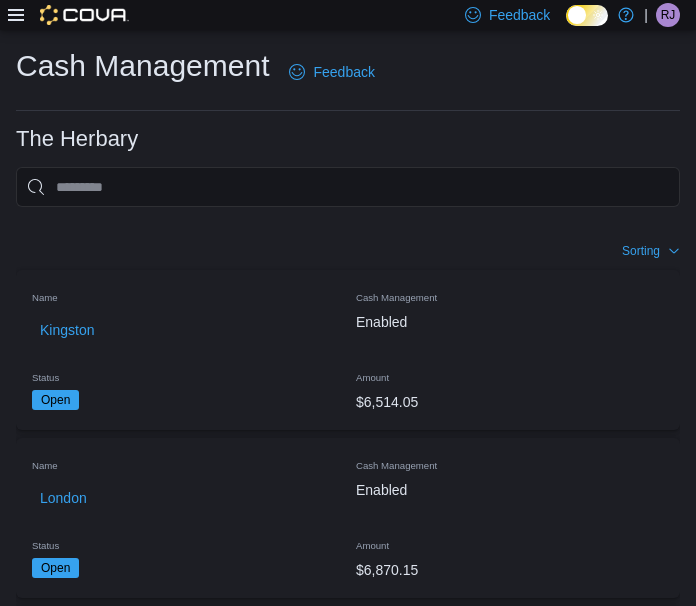scroll, scrollTop: 535, scrollLeft: 0, axis: vertical 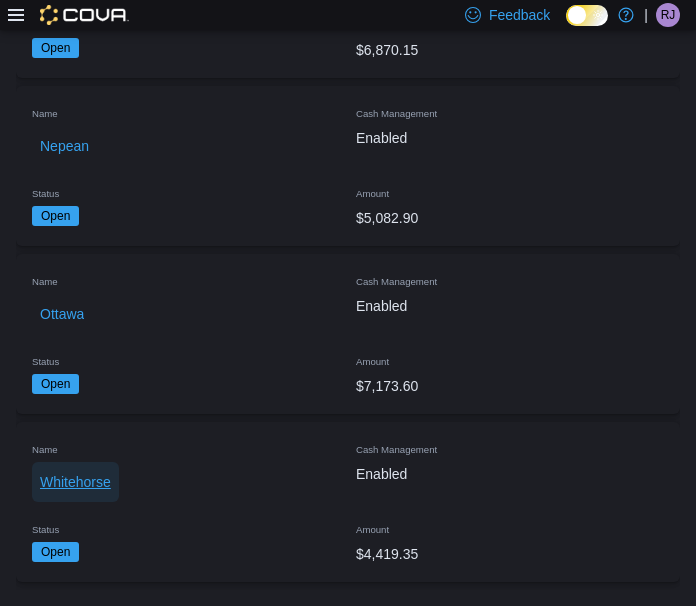 click on "Whitehorse" at bounding box center (75, 482) 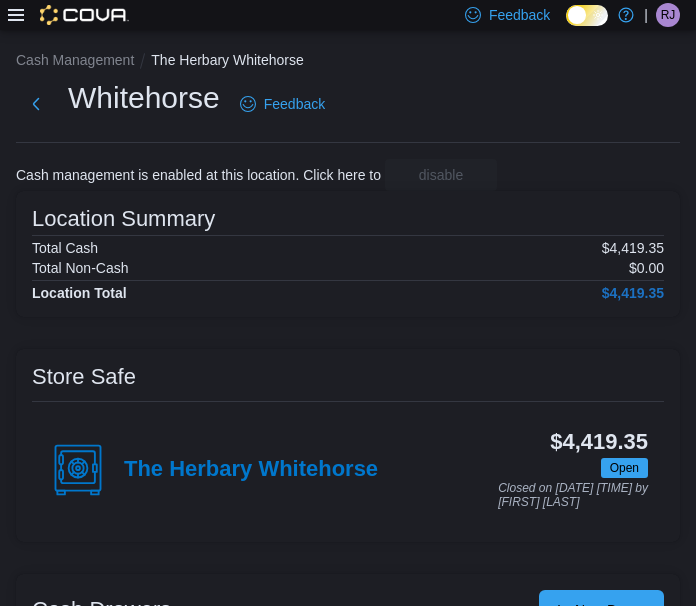 scroll, scrollTop: 416, scrollLeft: 0, axis: vertical 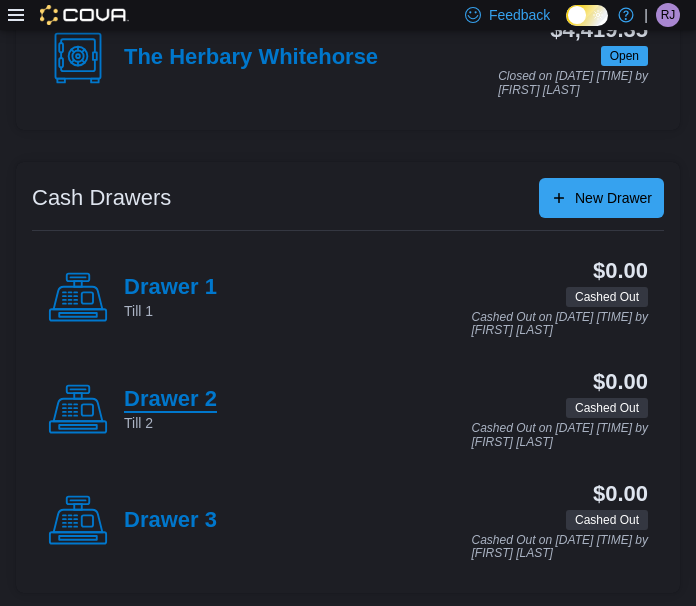 click on "Drawer 2" at bounding box center (170, 400) 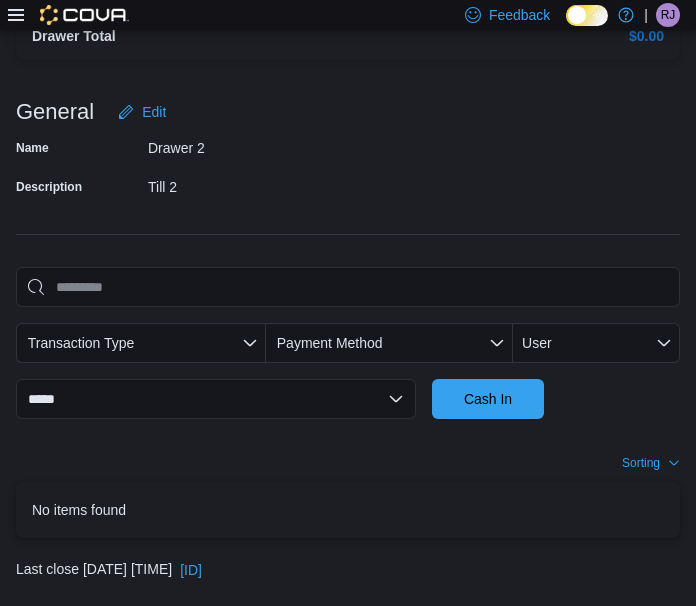 scroll, scrollTop: 419, scrollLeft: 0, axis: vertical 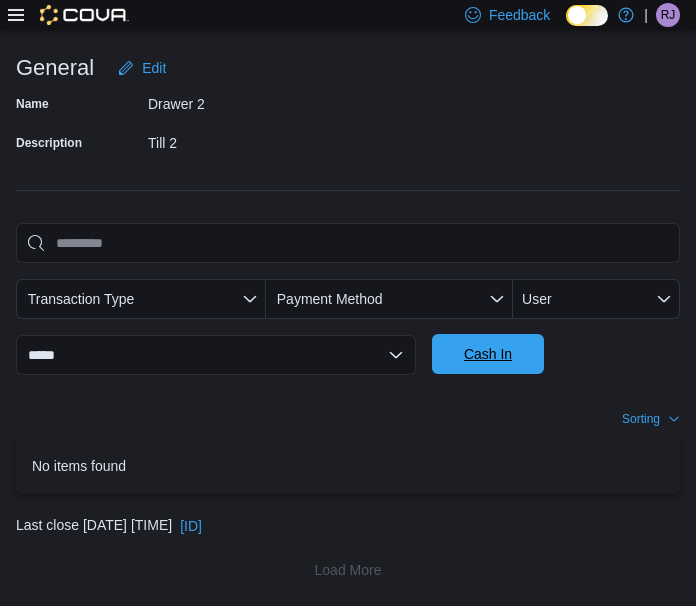 click on "Cash In" at bounding box center (488, 354) 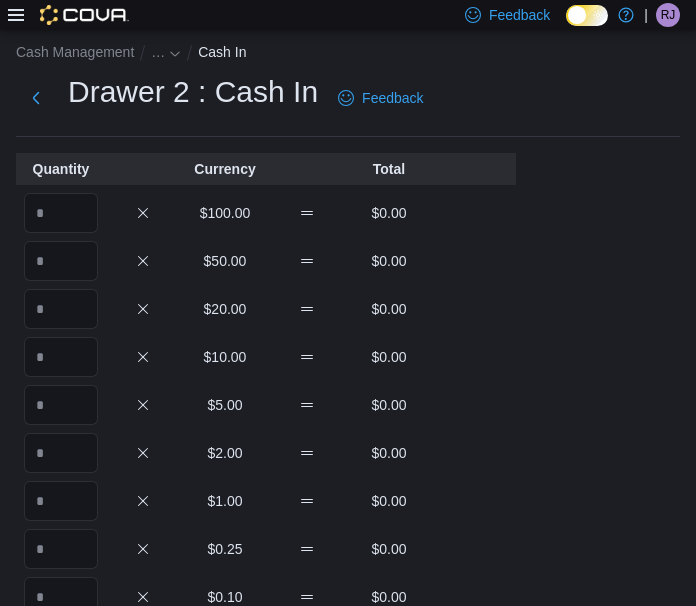 scroll, scrollTop: 13, scrollLeft: 0, axis: vertical 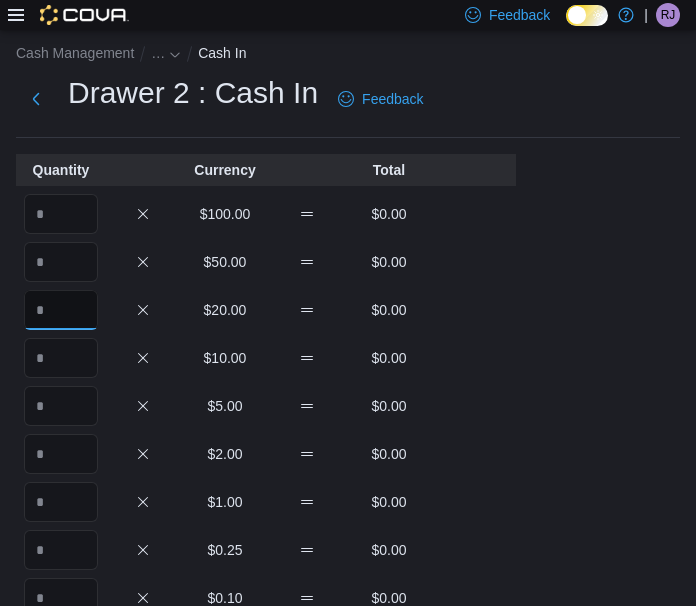 click at bounding box center (61, 310) 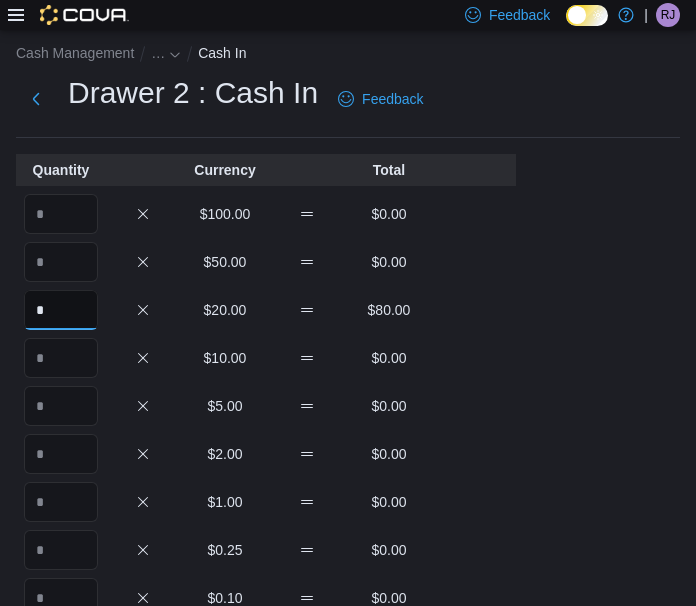 type on "*" 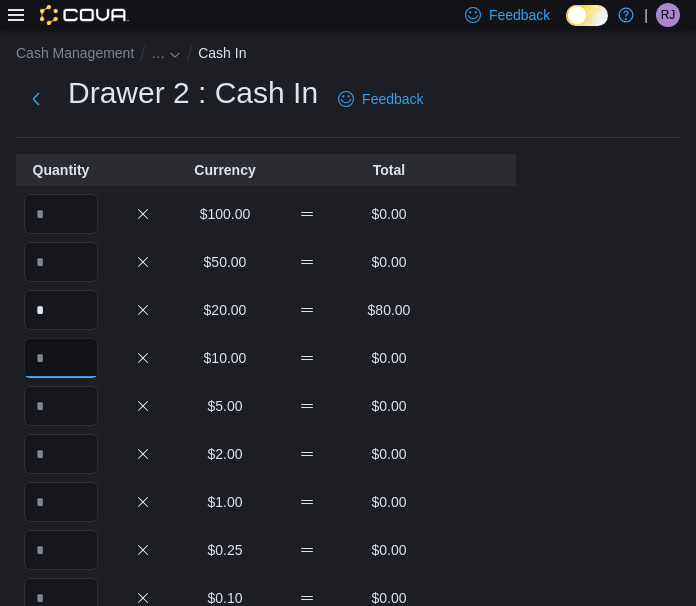 click at bounding box center [61, 358] 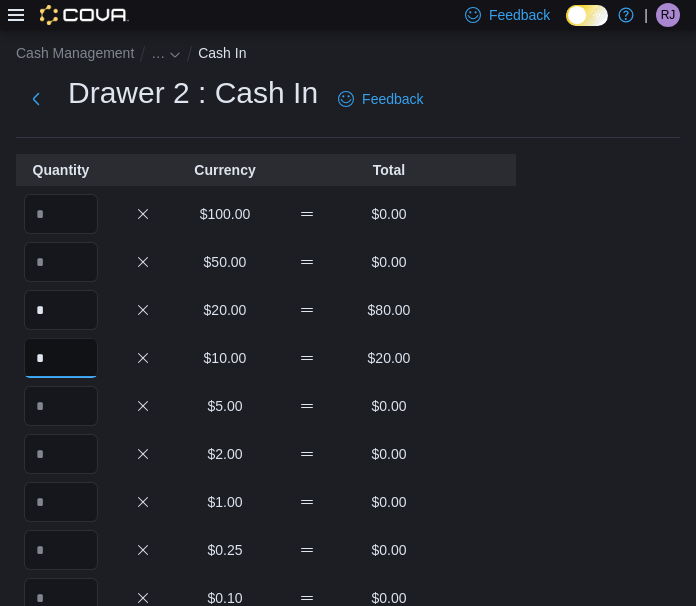 type on "*" 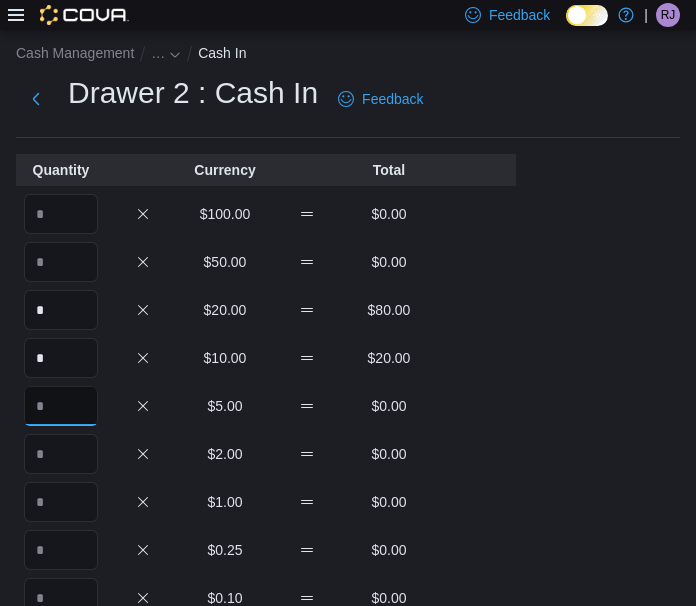 click at bounding box center [61, 406] 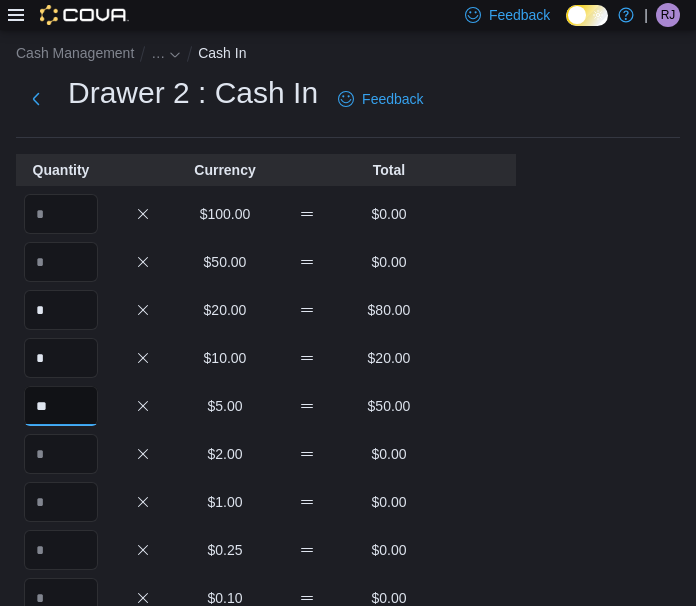 type on "**" 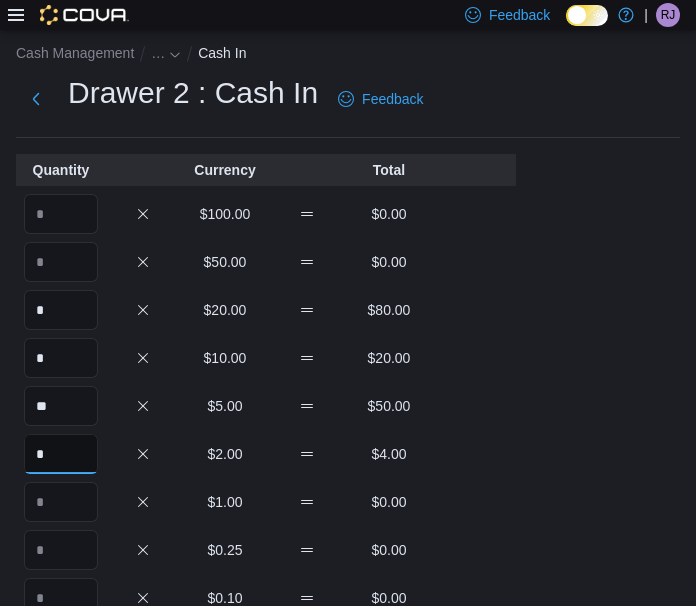 click on "*" at bounding box center (61, 454) 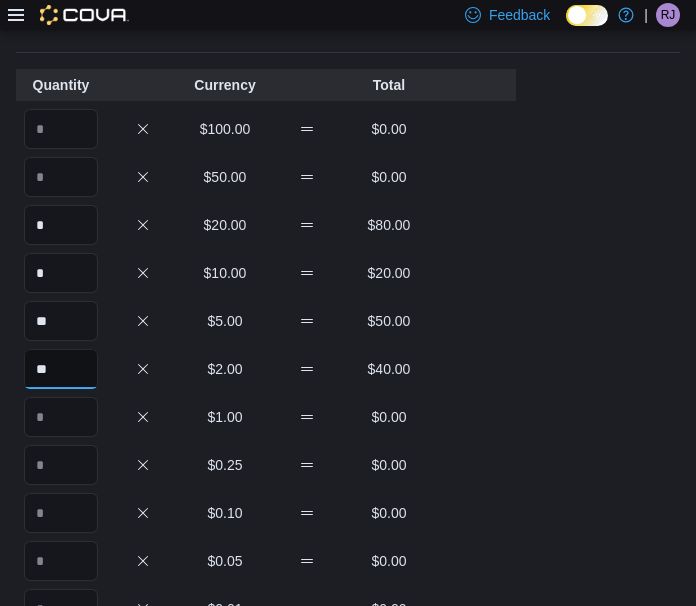 scroll, scrollTop: 109, scrollLeft: 0, axis: vertical 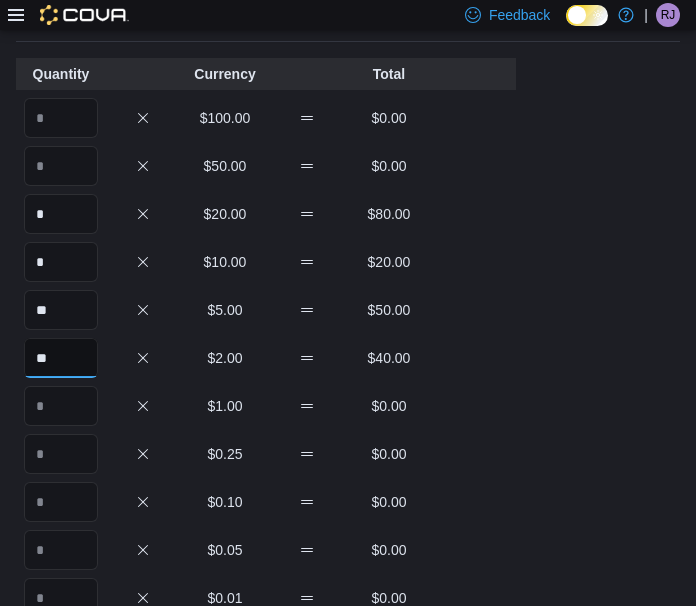 type on "**" 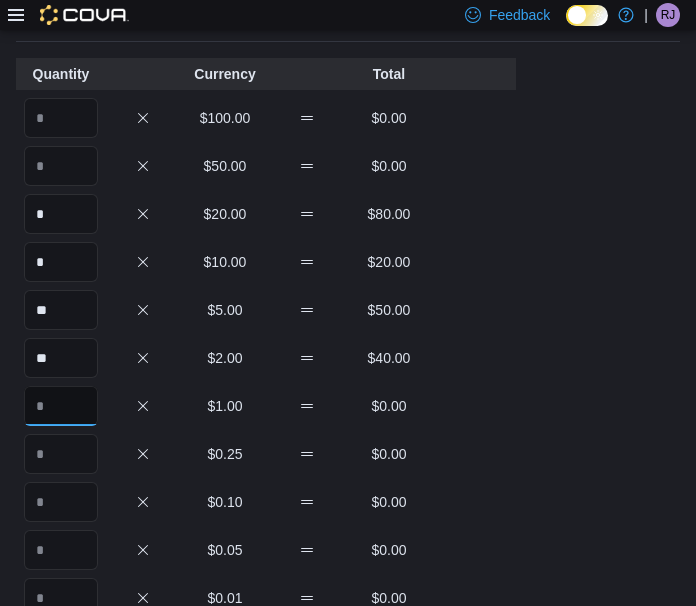click at bounding box center [61, 406] 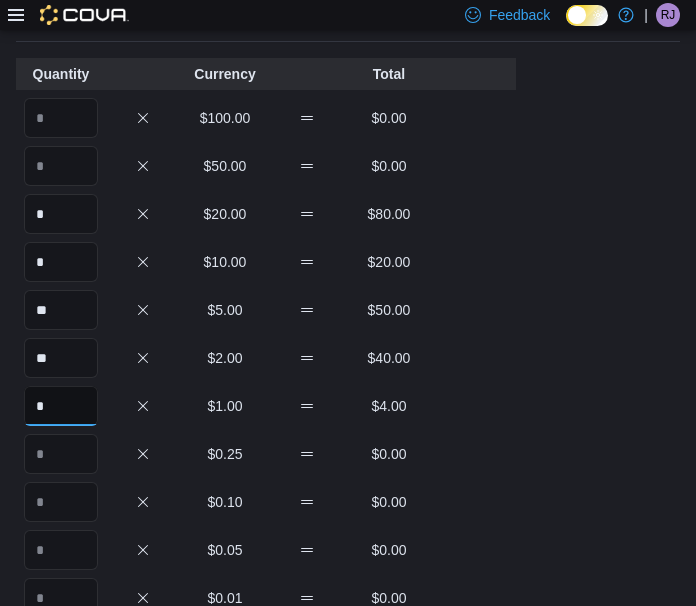 type on "*" 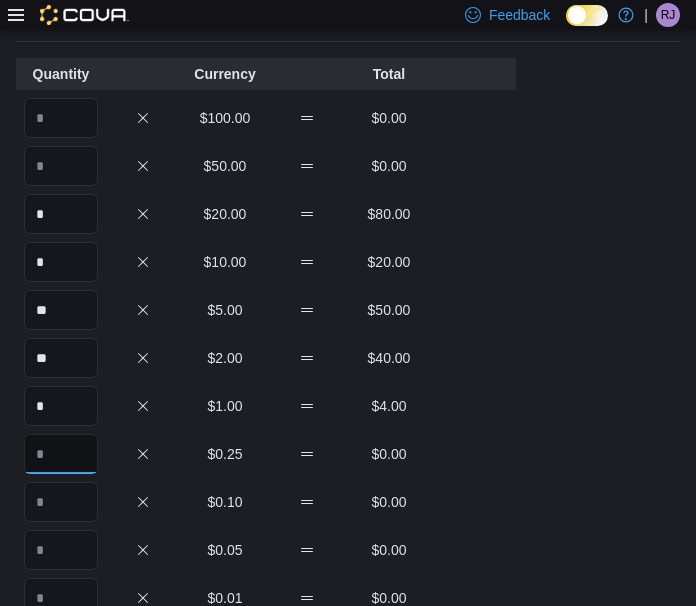 click at bounding box center (61, 454) 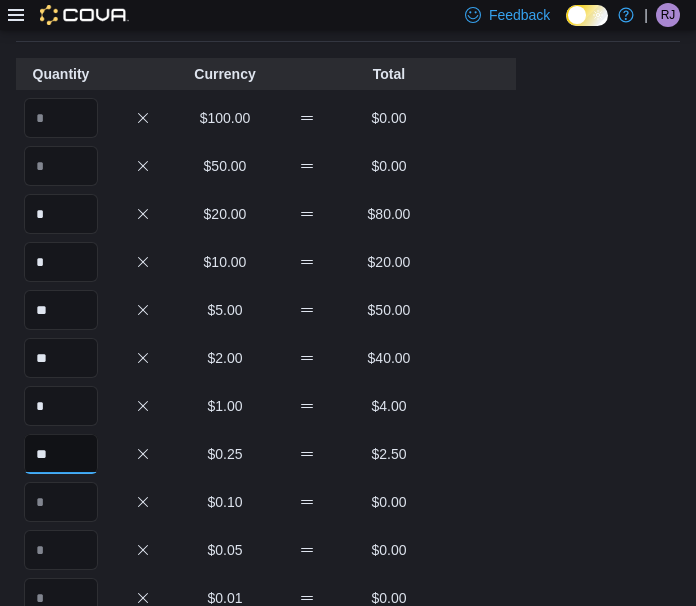 type on "**" 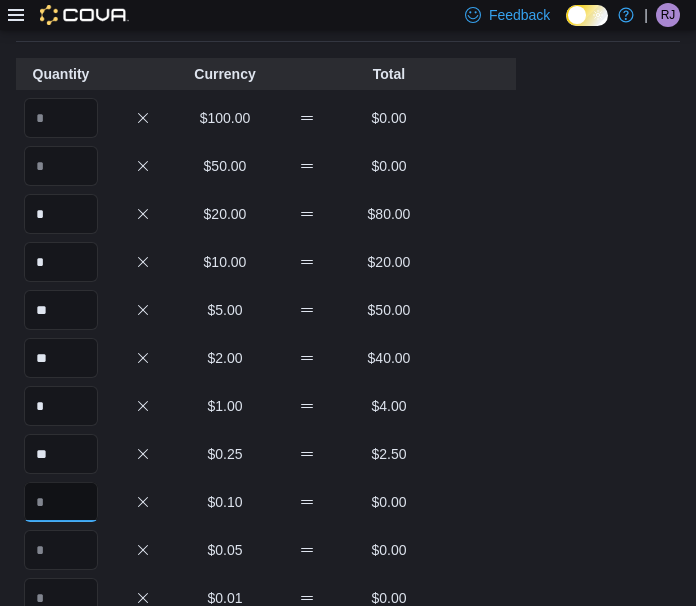 click at bounding box center (61, 502) 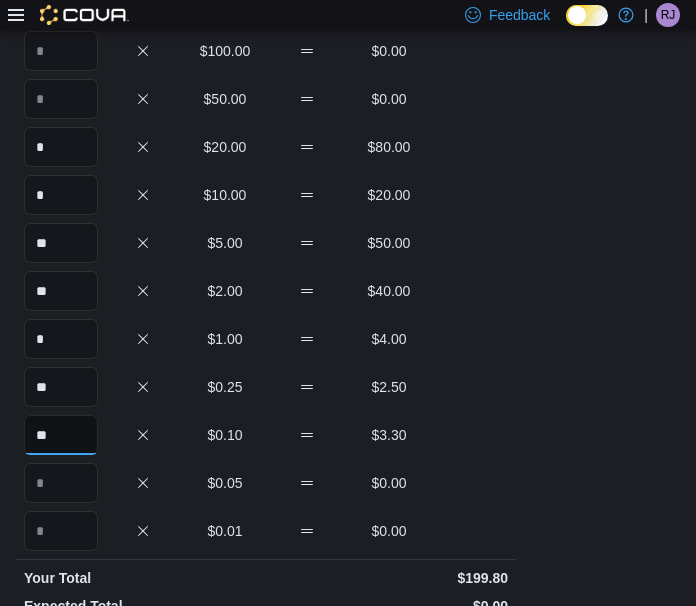 scroll, scrollTop: 177, scrollLeft: 0, axis: vertical 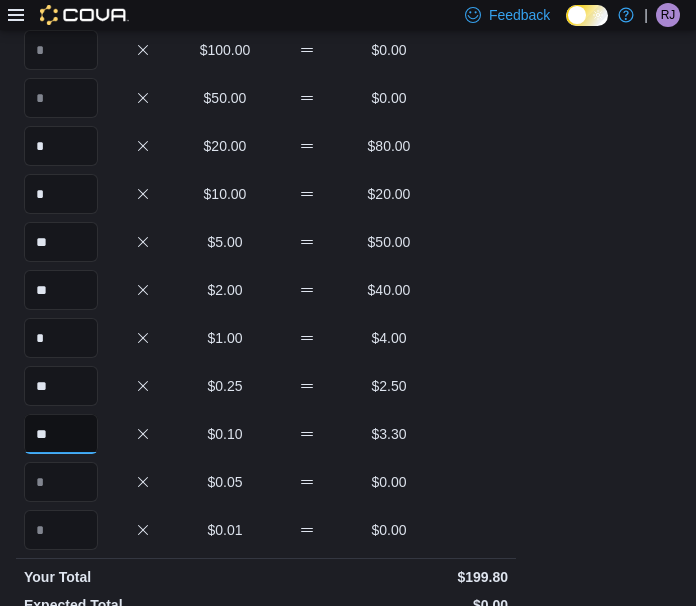 type on "**" 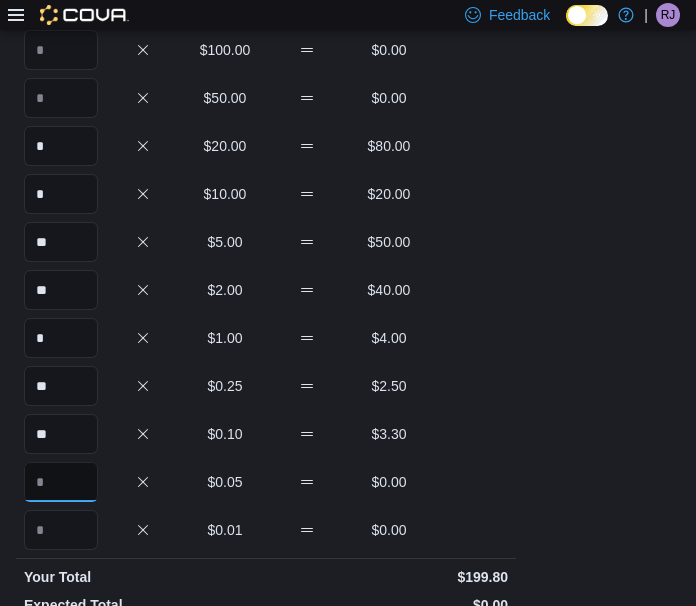 click at bounding box center [61, 482] 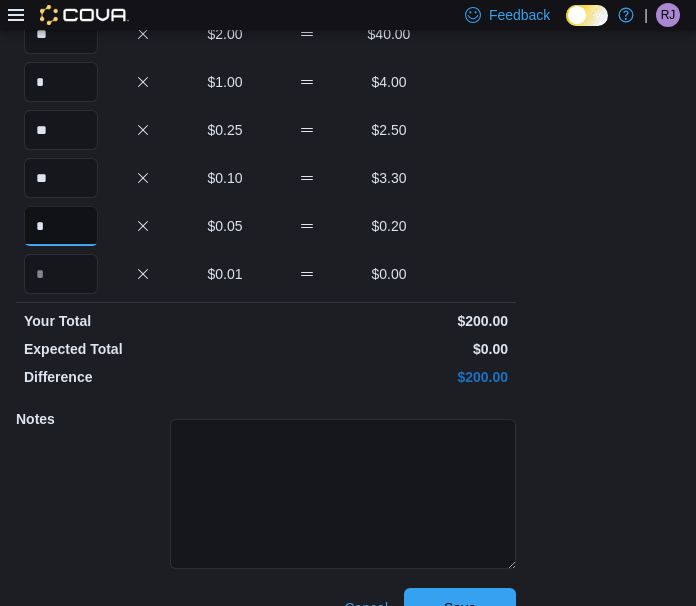 scroll, scrollTop: 471, scrollLeft: 0, axis: vertical 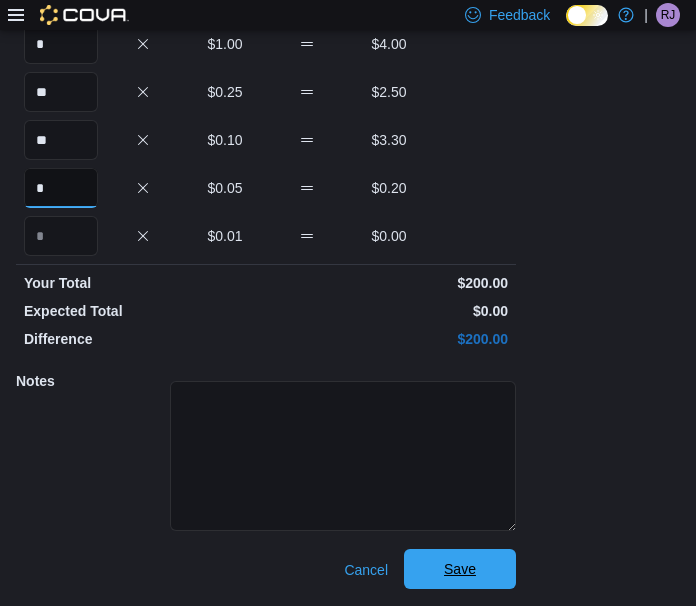 type on "*" 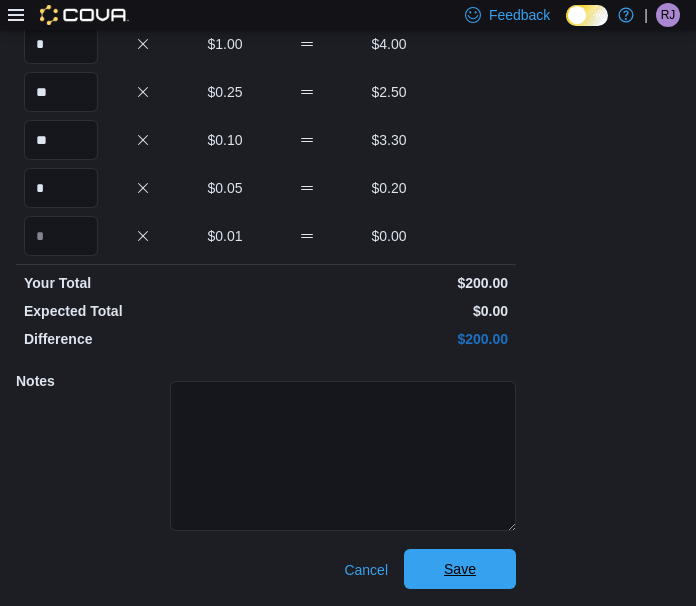 click on "Save" at bounding box center [460, 569] 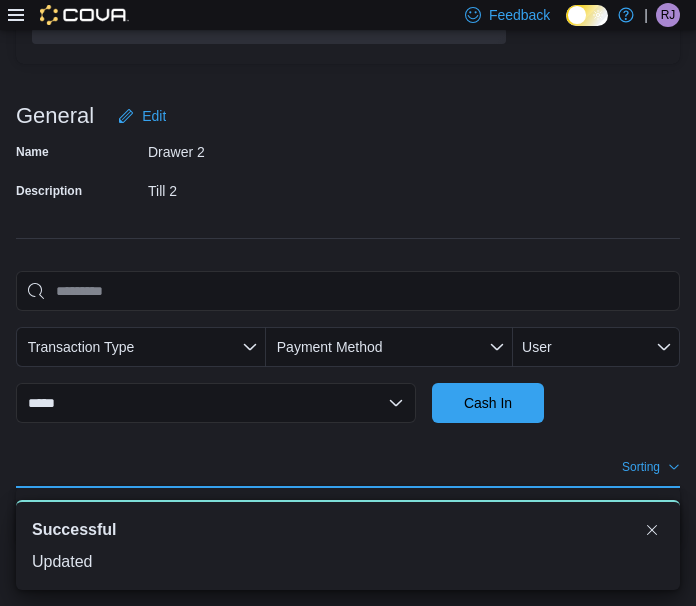 scroll, scrollTop: 468, scrollLeft: 0, axis: vertical 